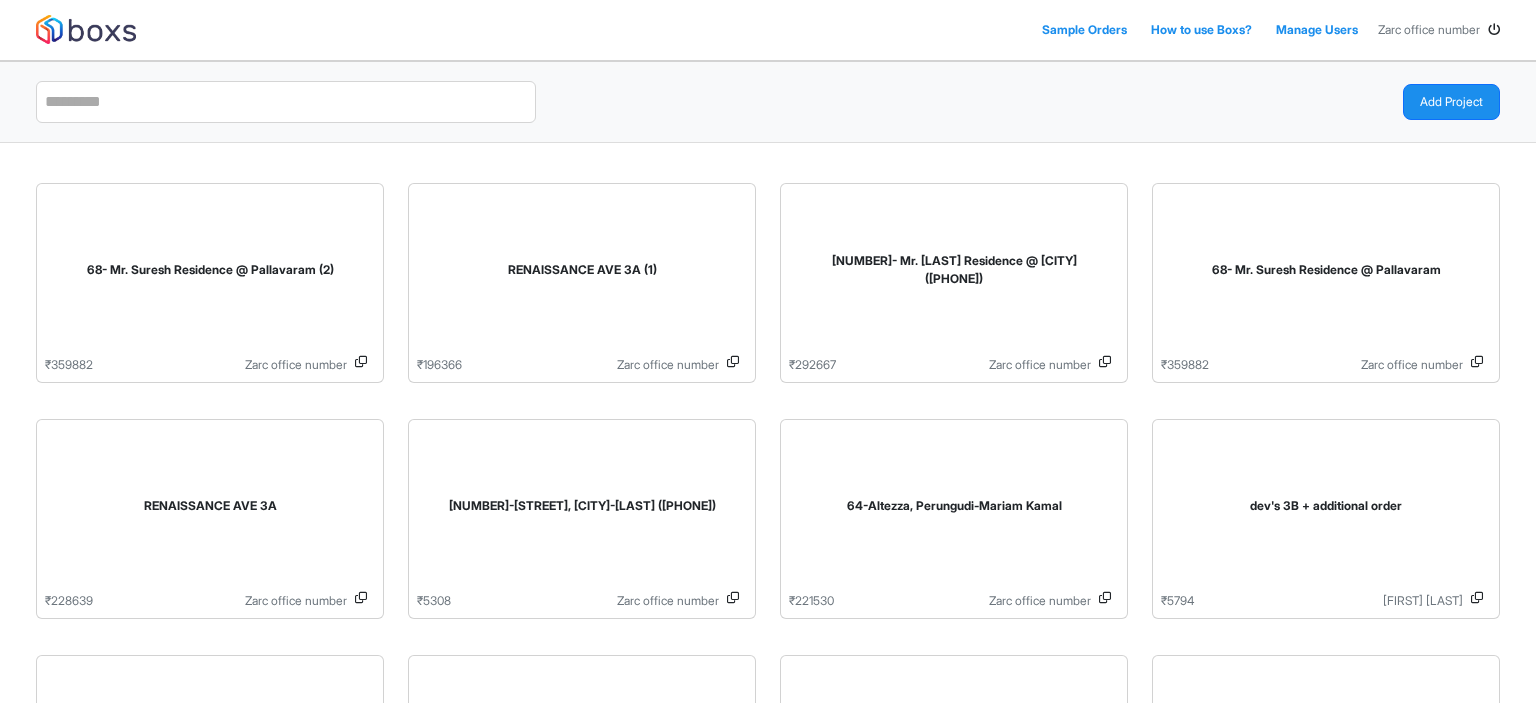 scroll, scrollTop: 0, scrollLeft: 0, axis: both 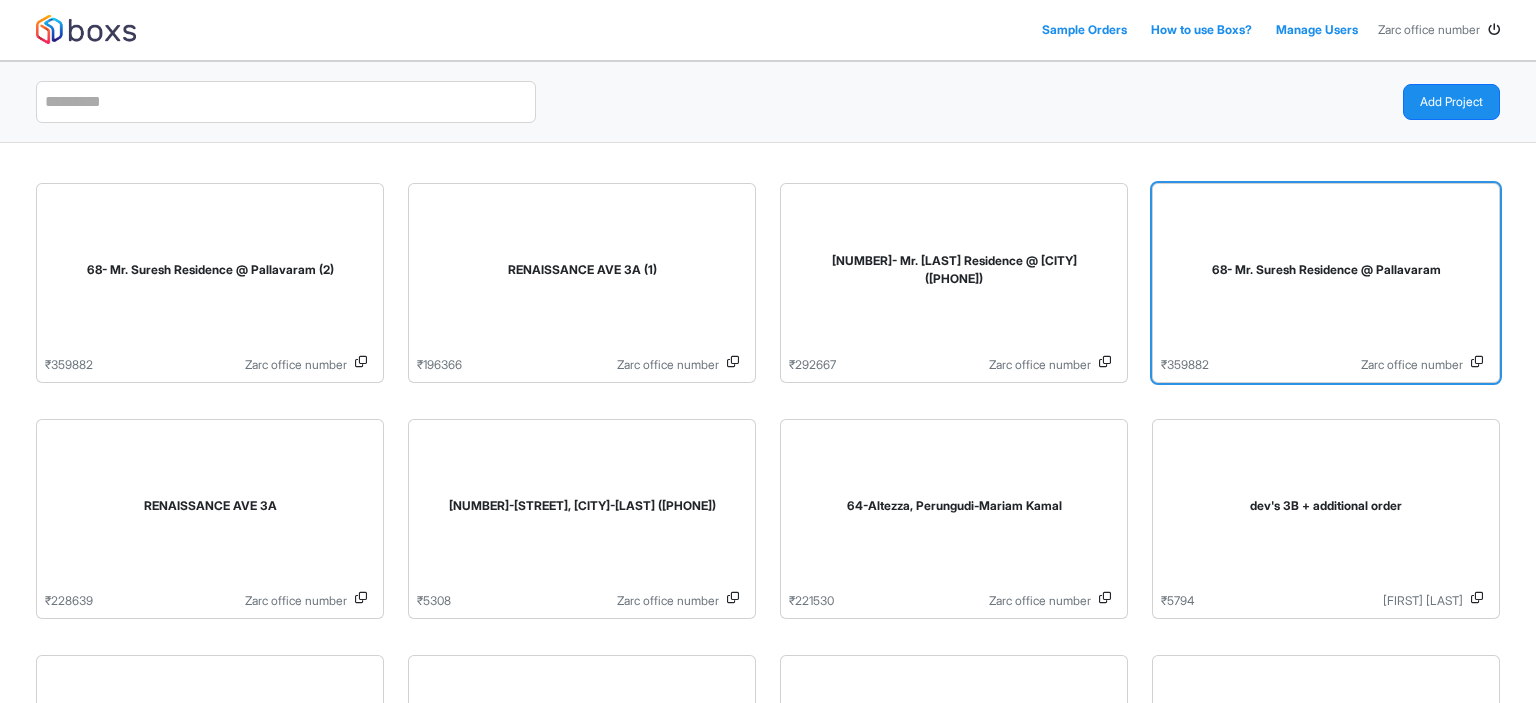 click on "68- Mr. Suresh Residence @ Pallavaram" at bounding box center (1326, 270) 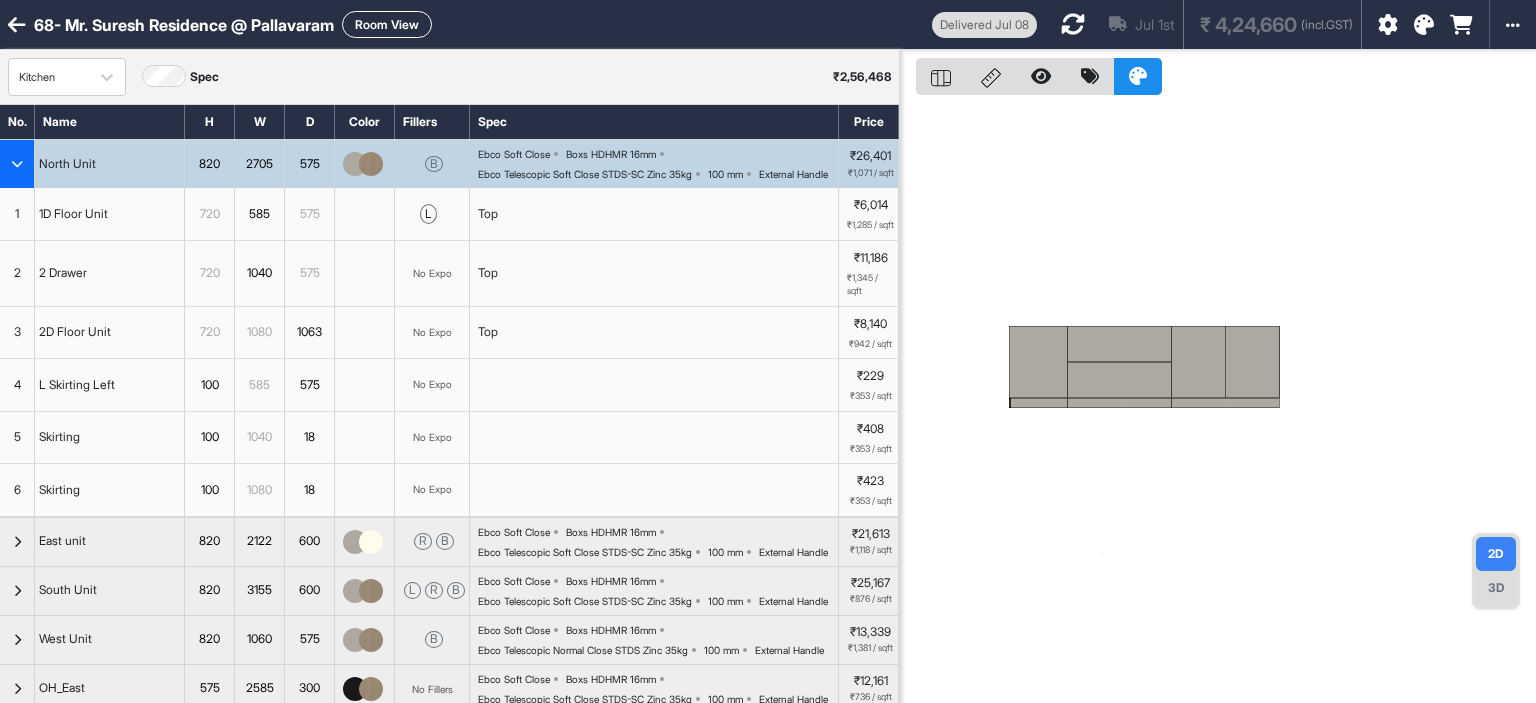 click at bounding box center (17, 164) 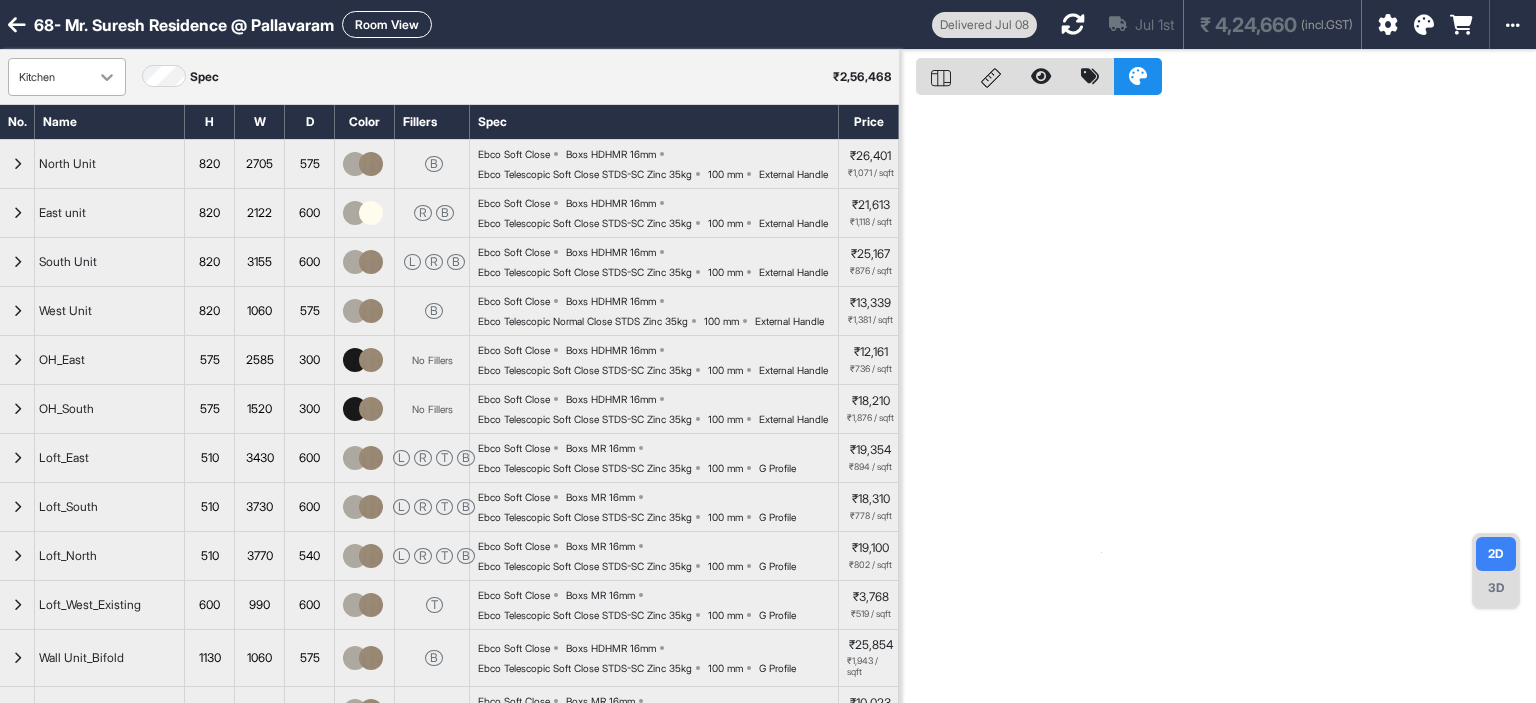 click at bounding box center (107, 77) 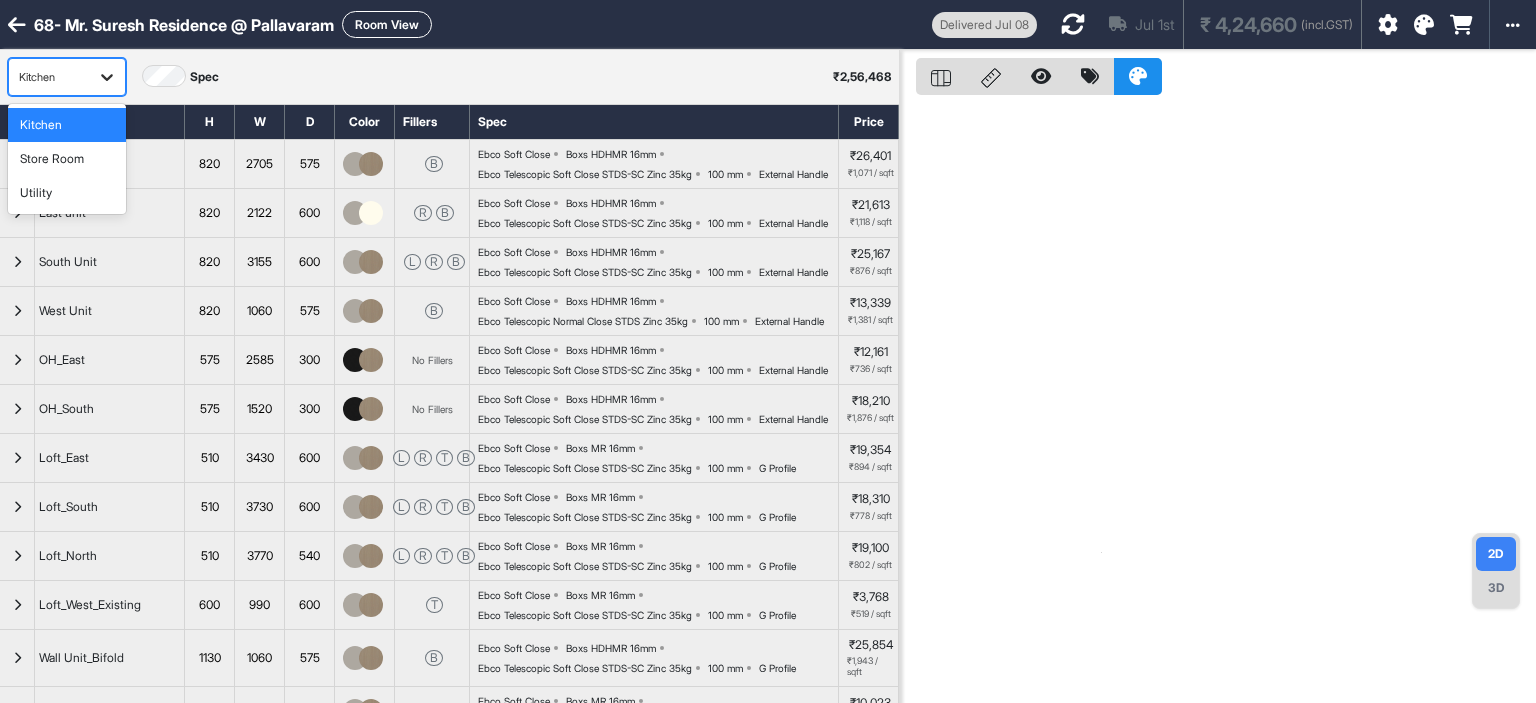 click at bounding box center (107, 77) 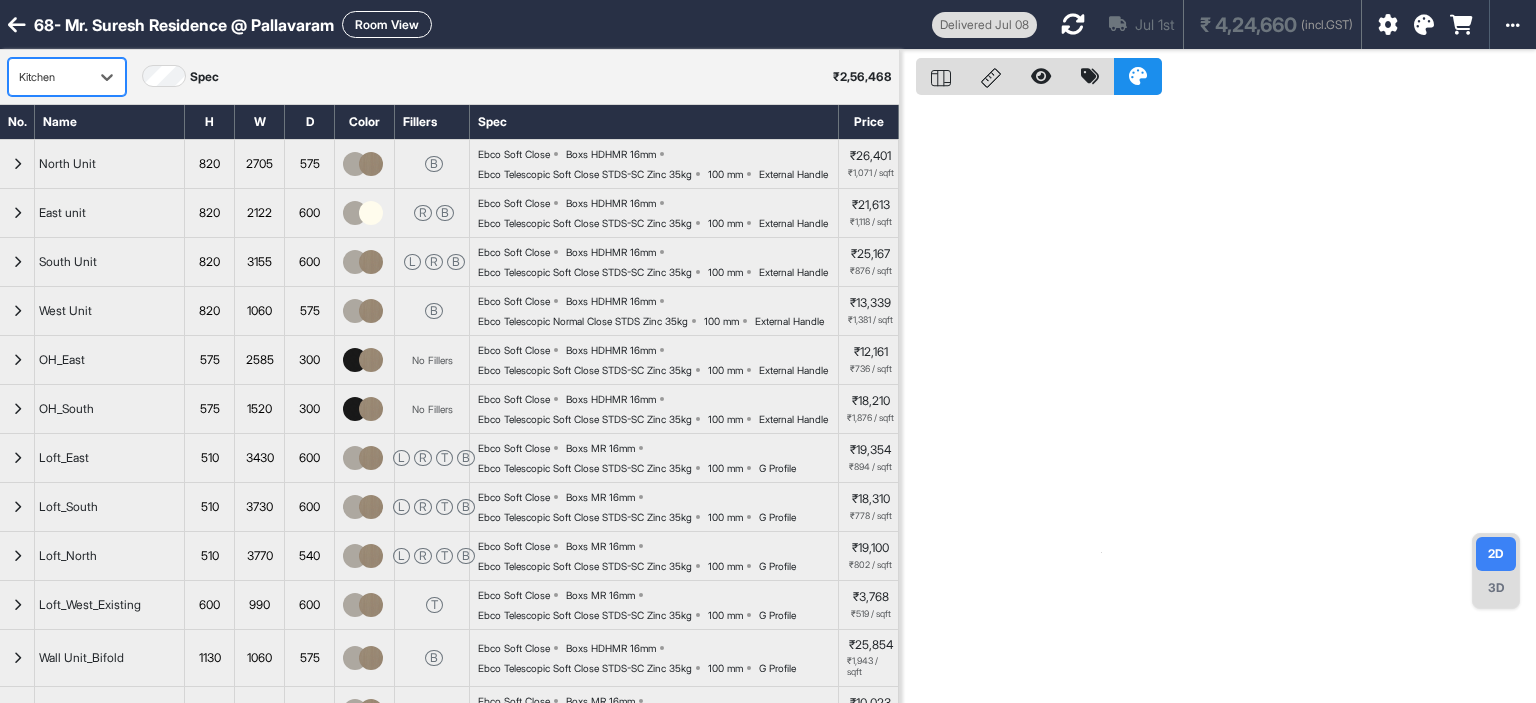 click on "Room View" at bounding box center [387, 24] 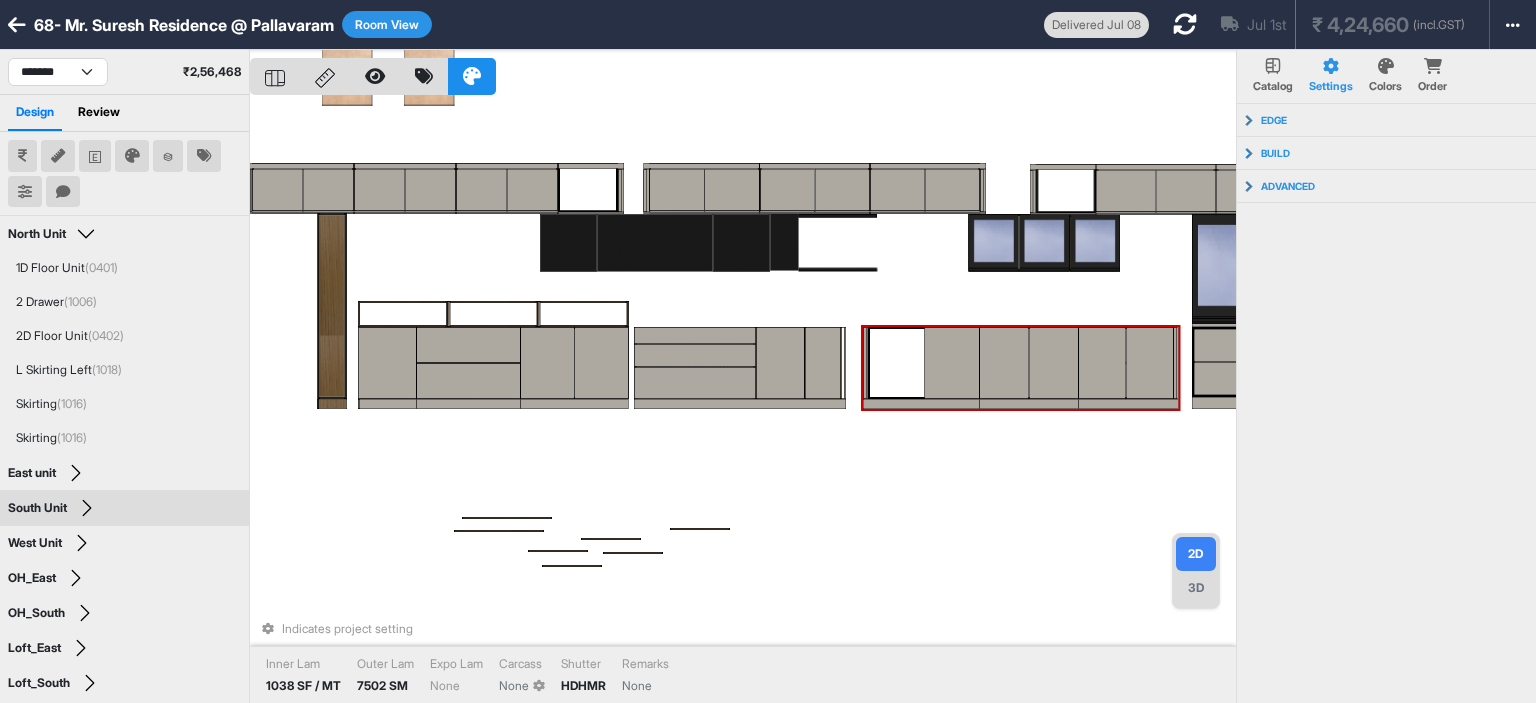 click on "Indicates project setting Inner Lam 1038 SF / MT Outer Lam 7502 SM Expo Lam None Carcass None Shutter HDHMR Remarks None" at bounding box center (743, 401) 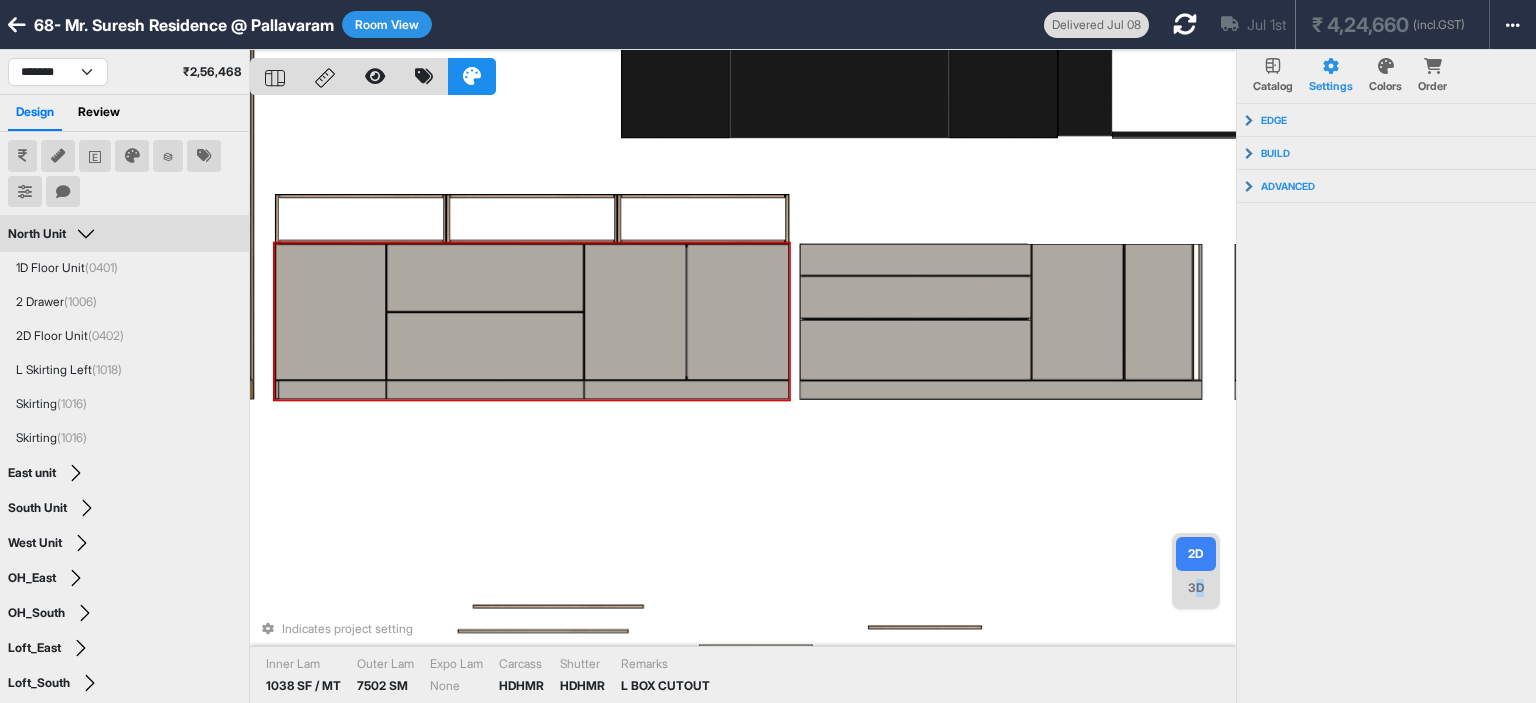 drag, startPoint x: 1200, startPoint y: 587, endPoint x: 1176, endPoint y: 587, distance: 24 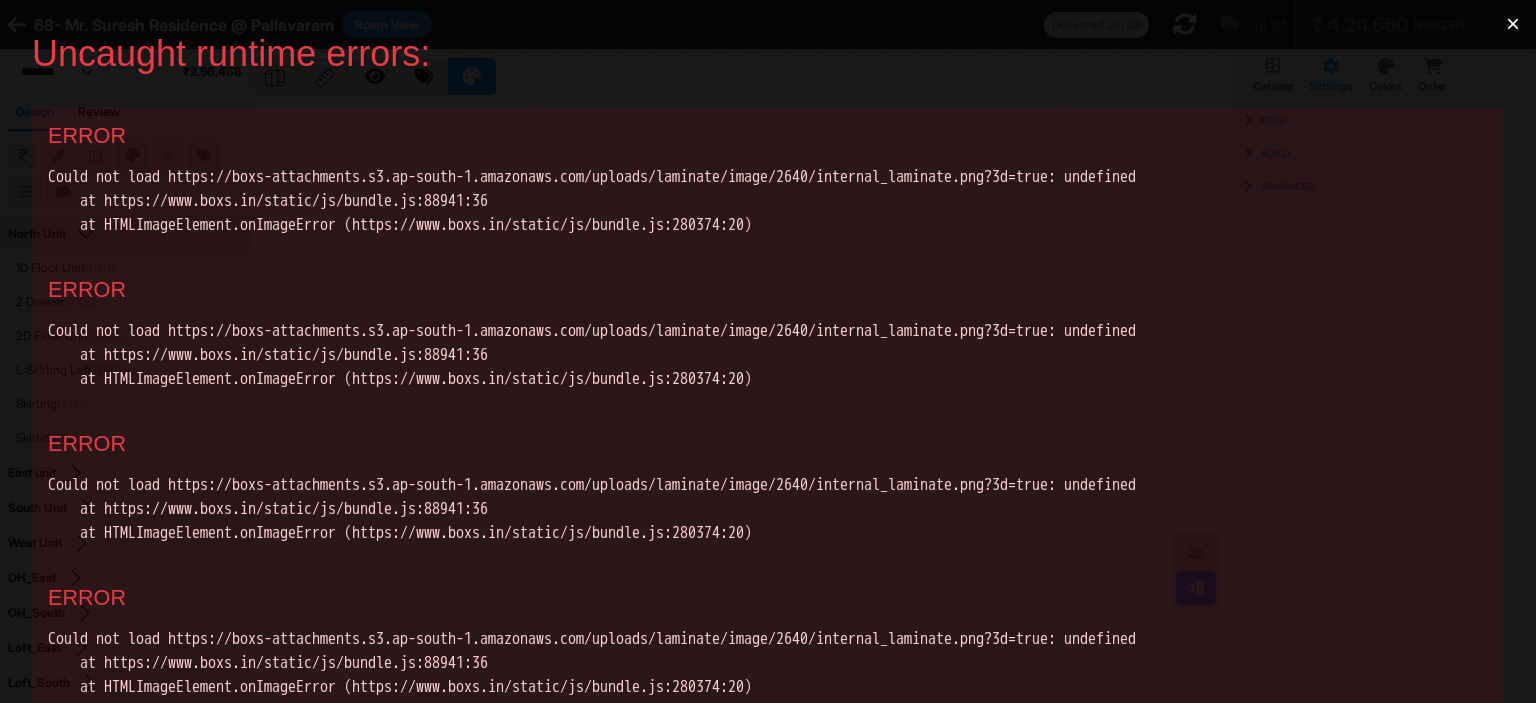 scroll, scrollTop: 0, scrollLeft: 0, axis: both 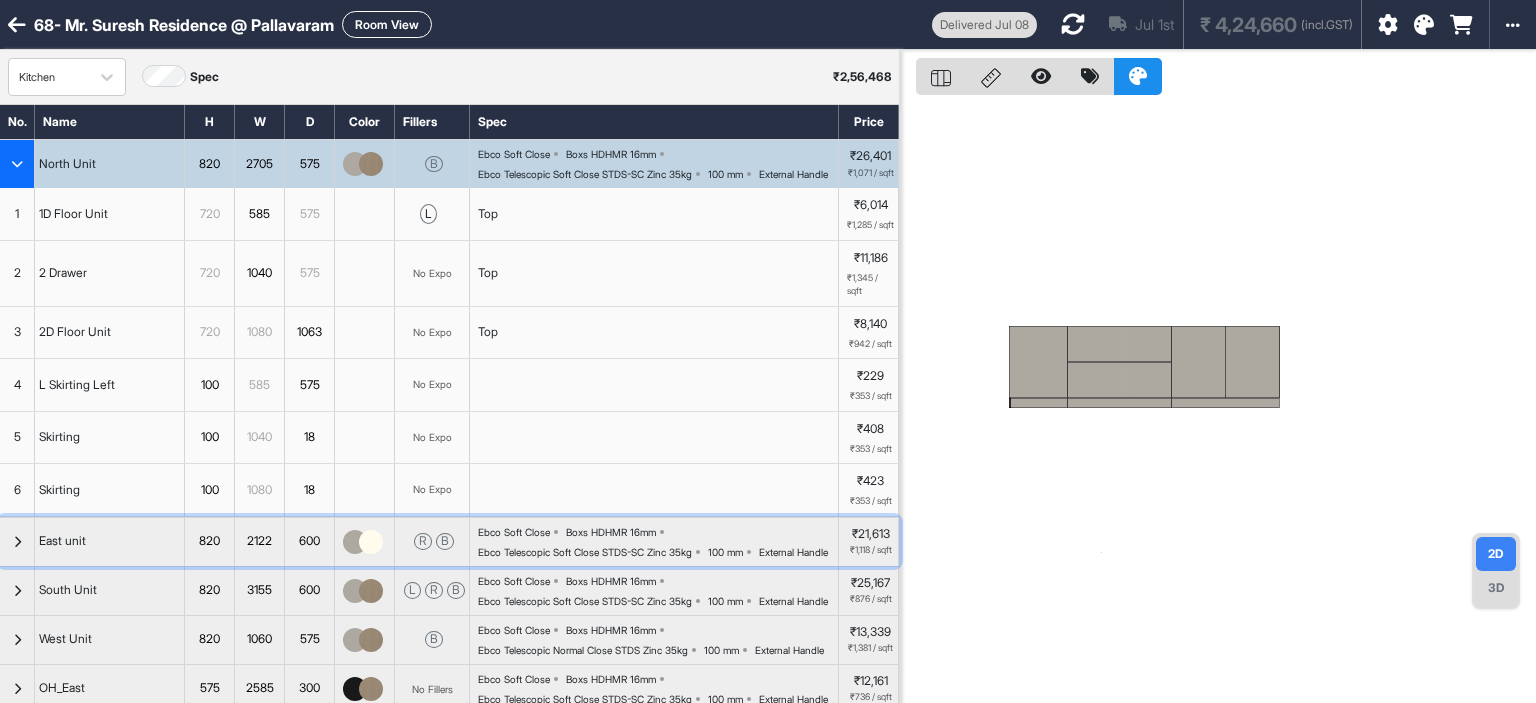 click on "East unit" at bounding box center [62, 541] 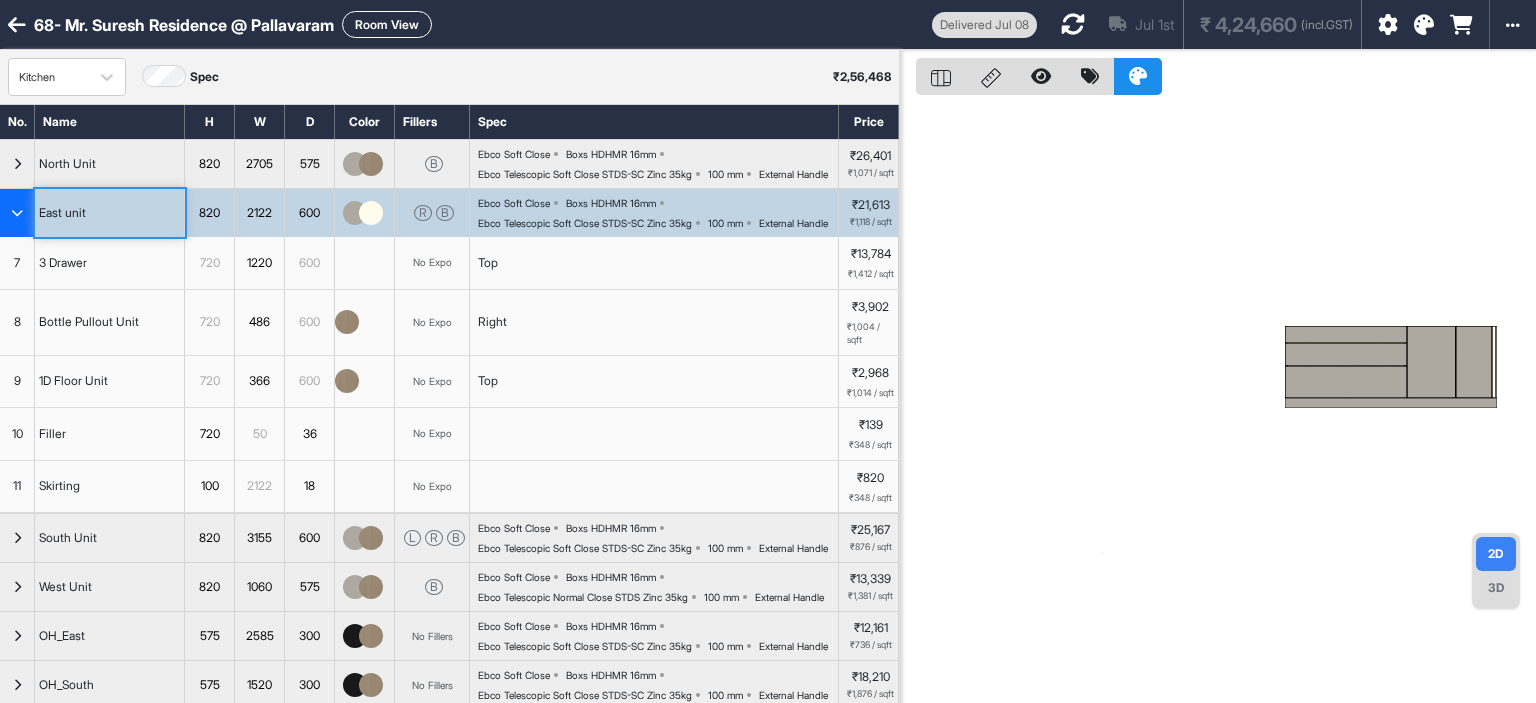 click on "Room View" at bounding box center (387, 24) 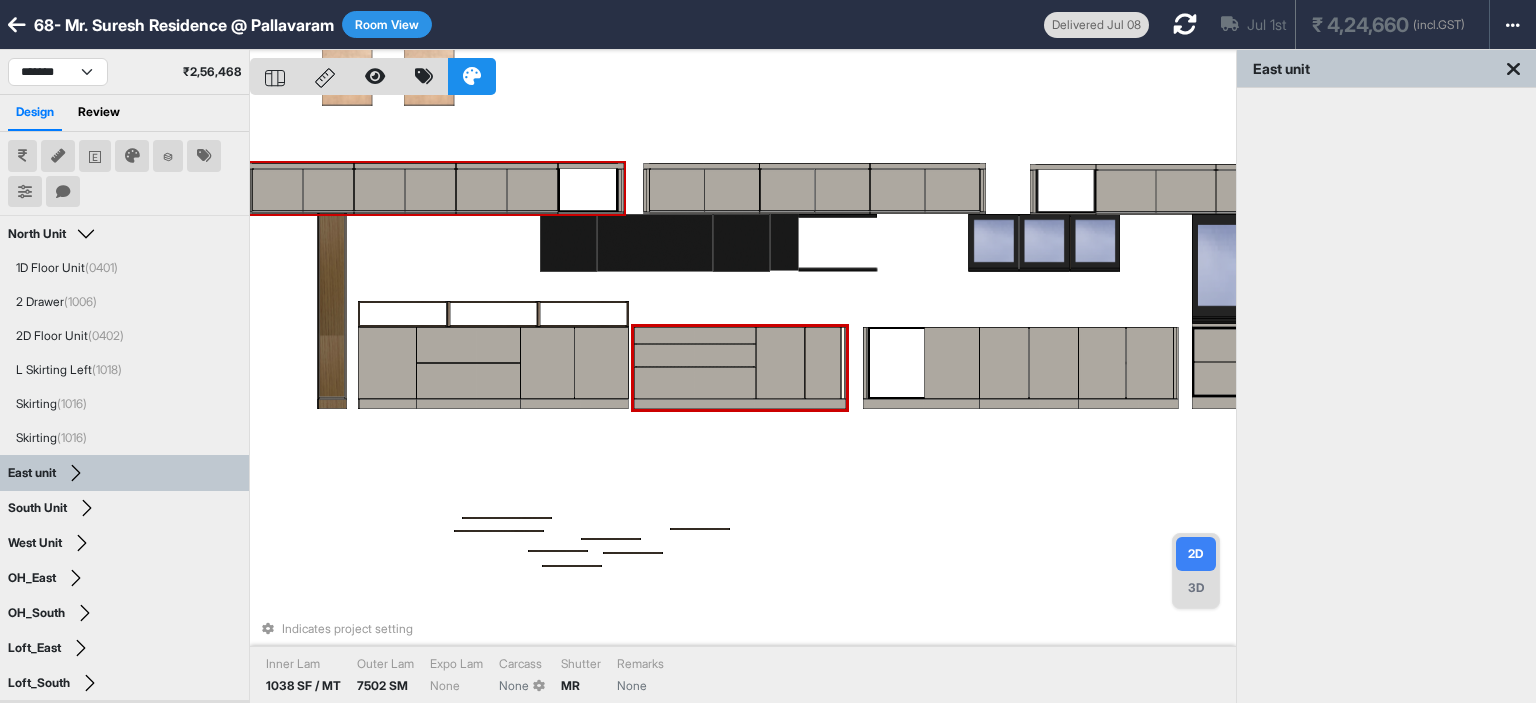 click on "3D" at bounding box center (1196, 588) 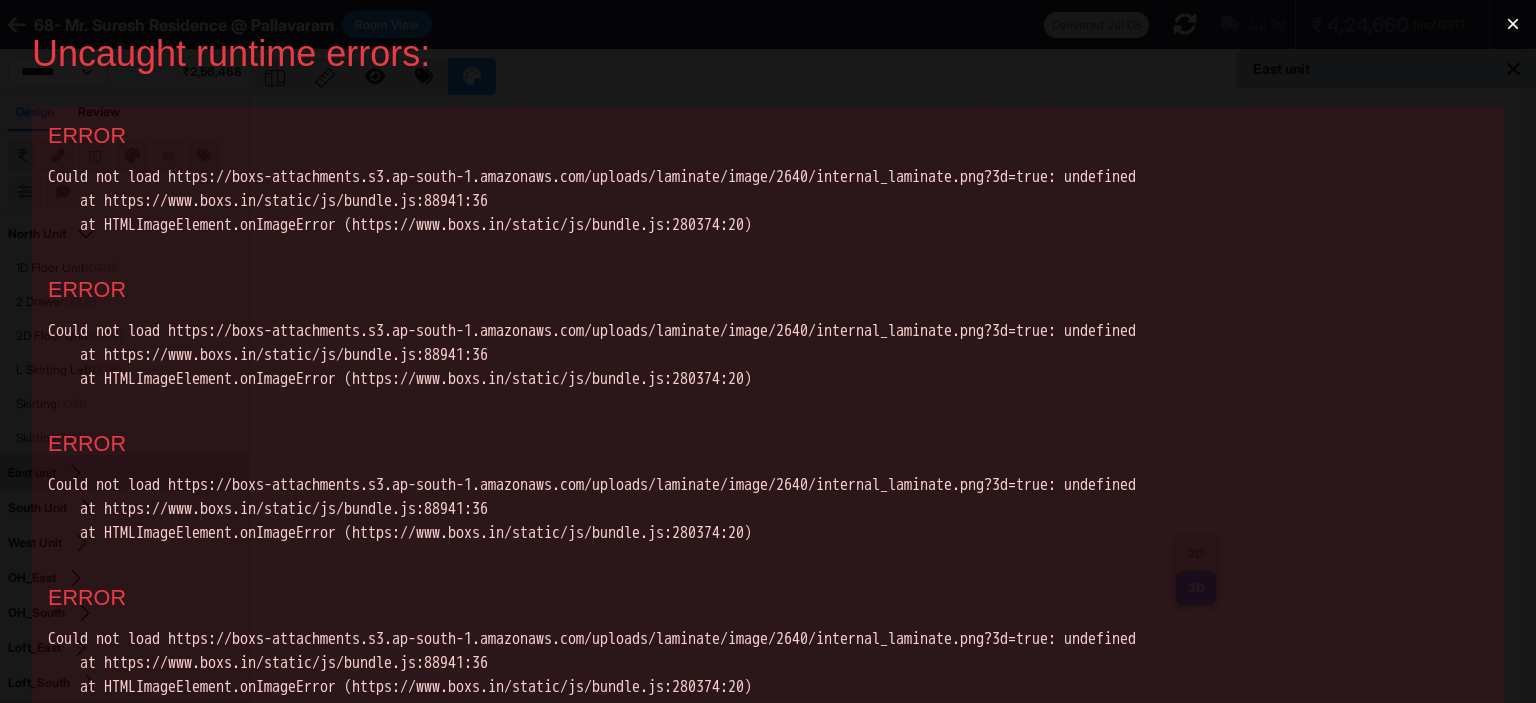 scroll, scrollTop: 0, scrollLeft: 0, axis: both 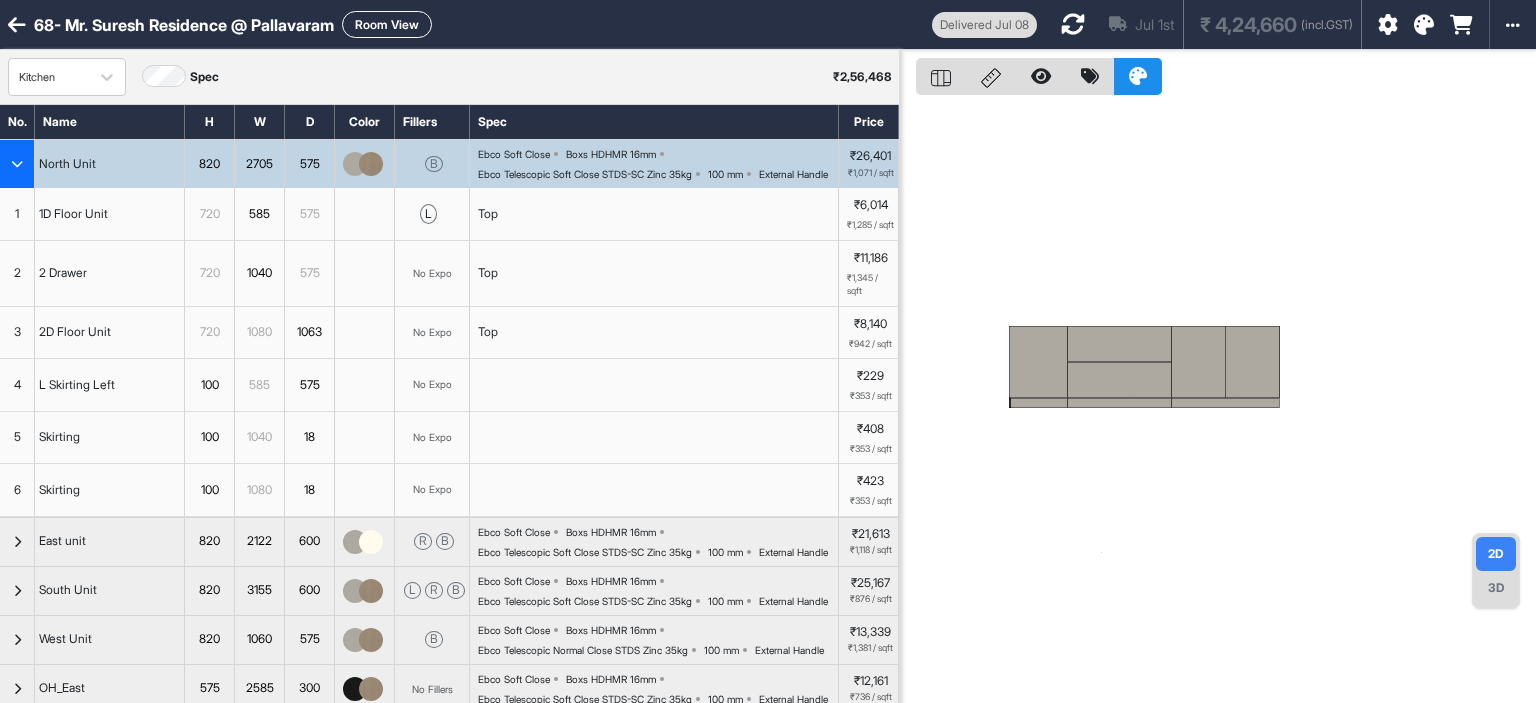 click on "Room View" at bounding box center (387, 24) 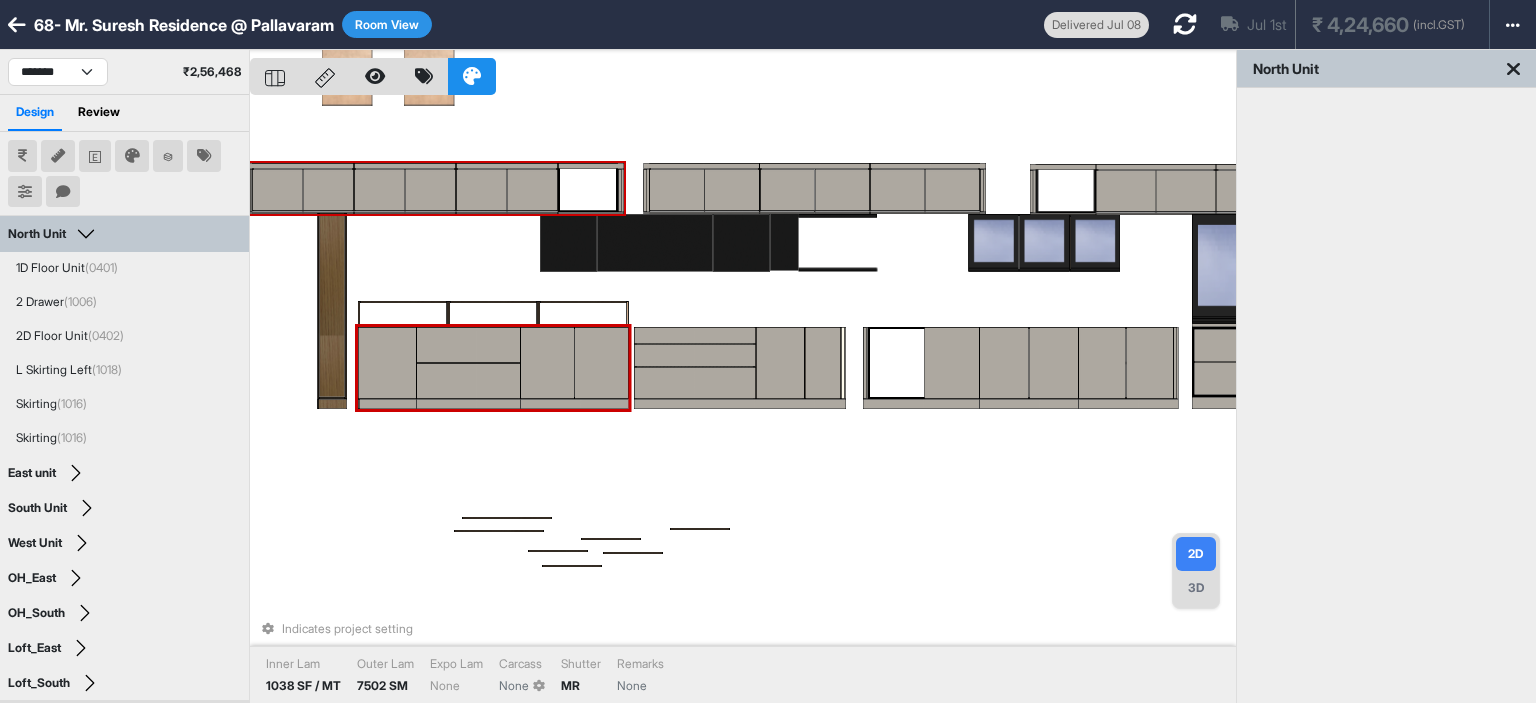 click on "Indicates project setting Inner Lam 1038 SF / MT Outer Lam 7502 SM Expo Lam None Carcass None Shutter MR Remarks None" at bounding box center (743, 401) 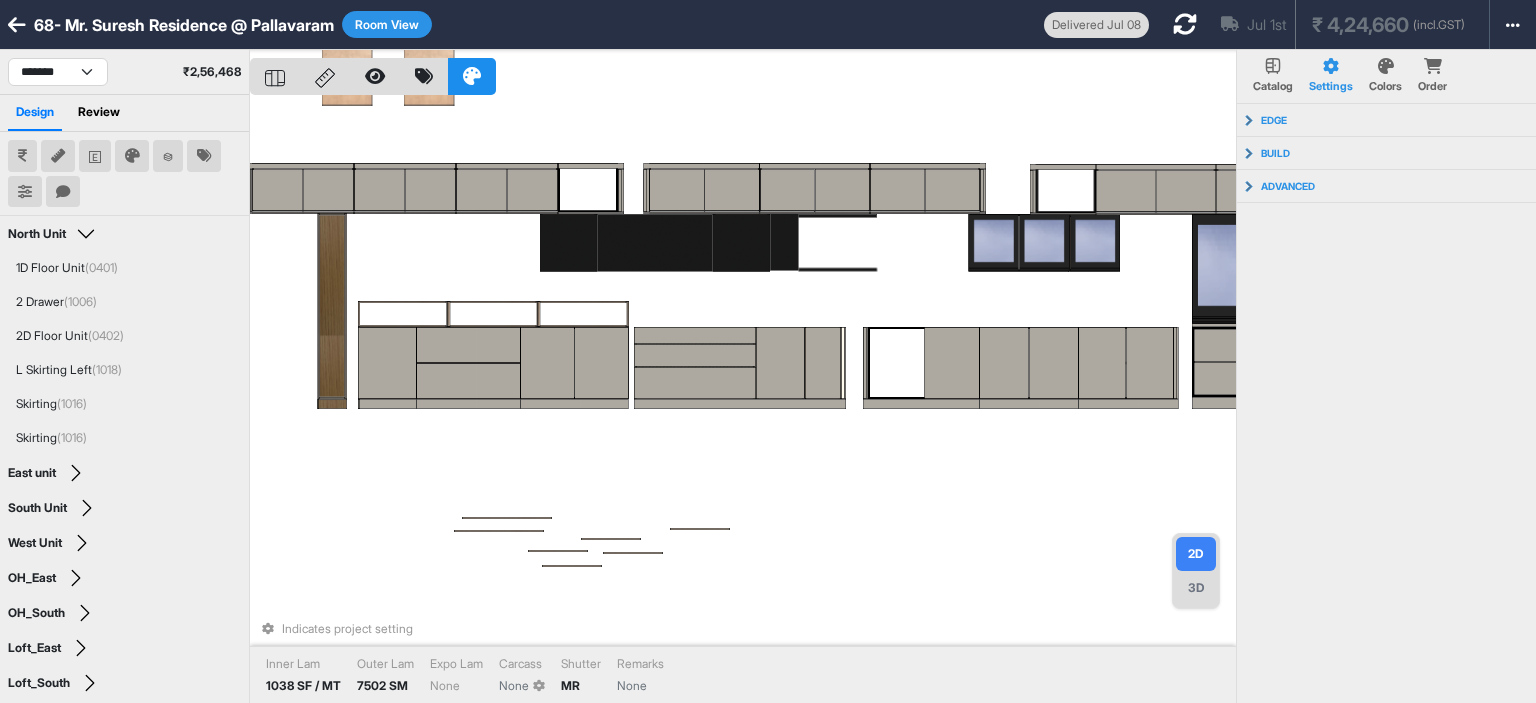 click on "3D" at bounding box center [1196, 588] 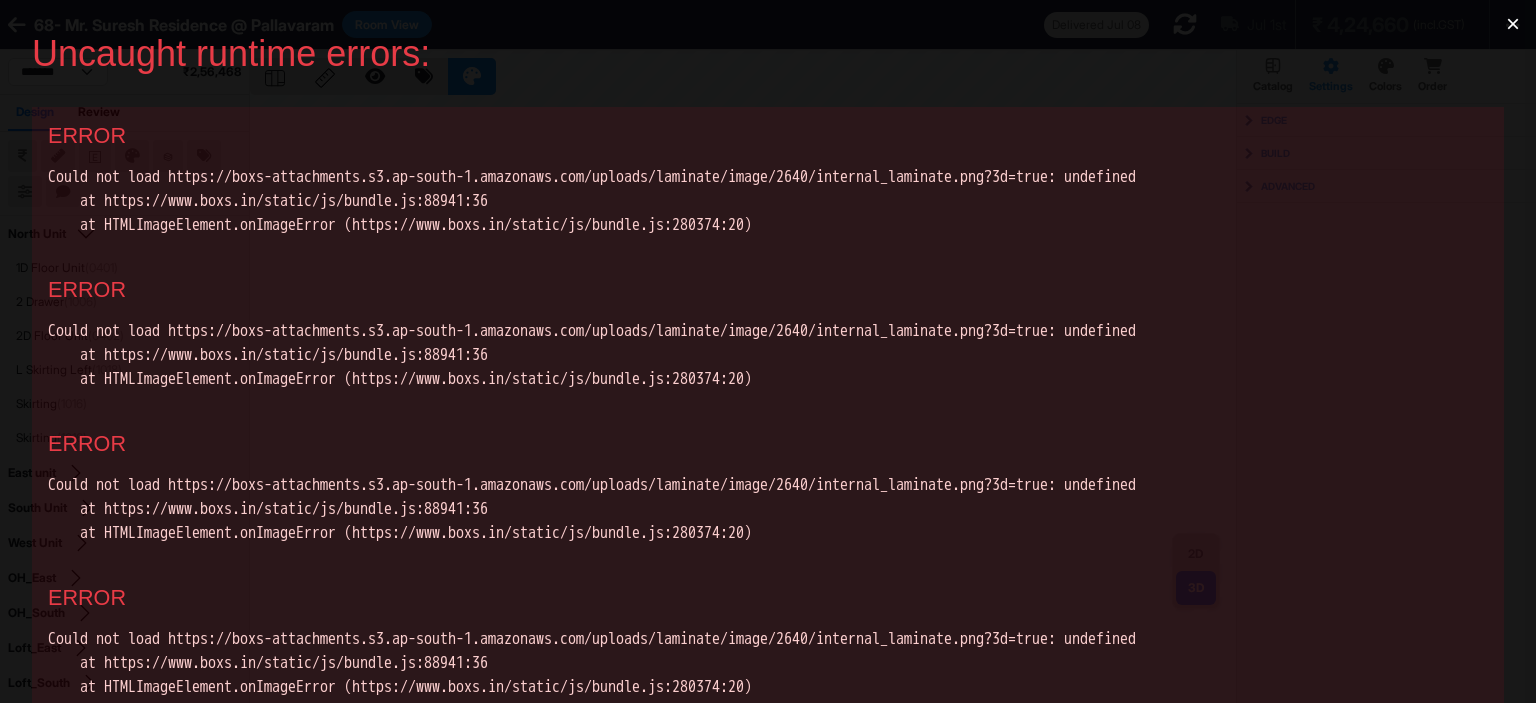 scroll, scrollTop: 0, scrollLeft: 0, axis: both 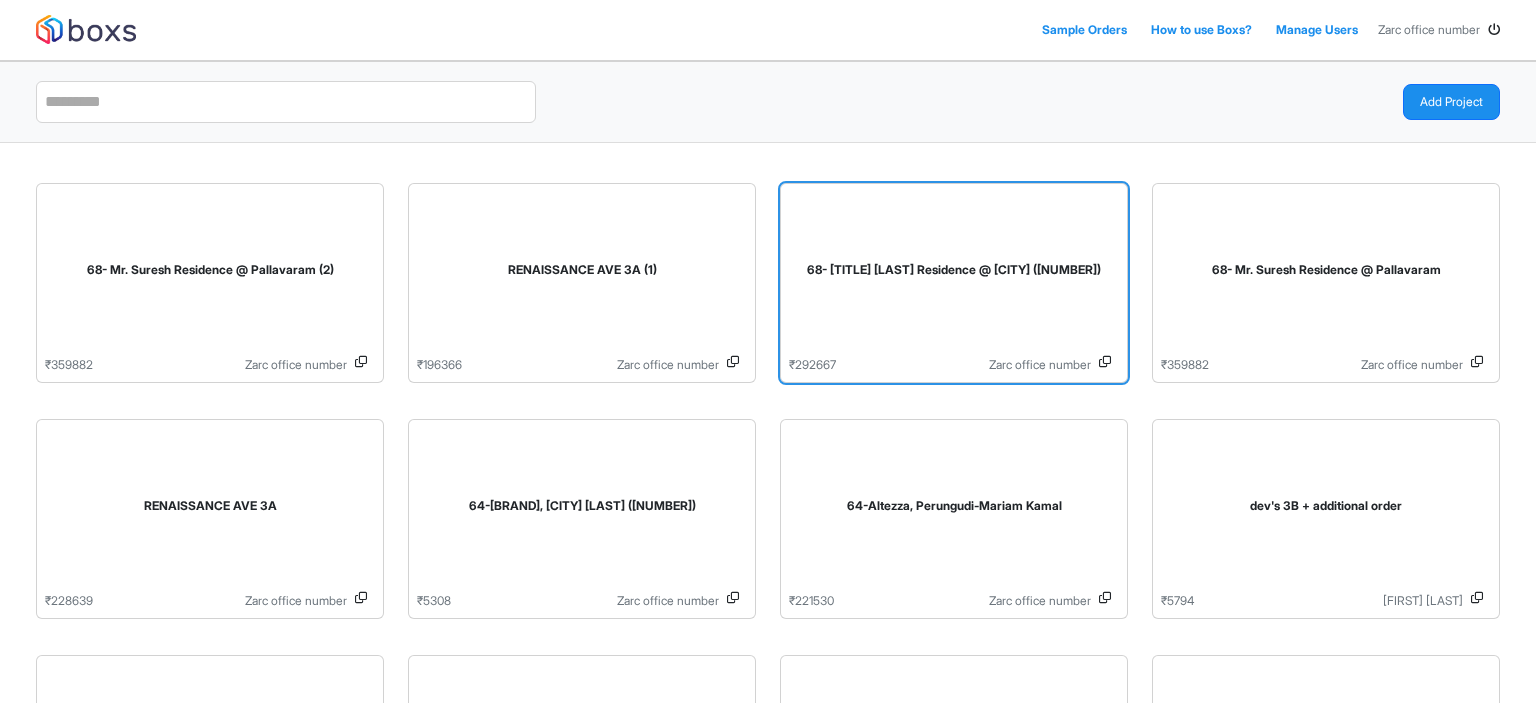 click on "[NUMBER]- Mr. [LAST] Residence @ [CITY] ([PHONE])" at bounding box center (954, 270) 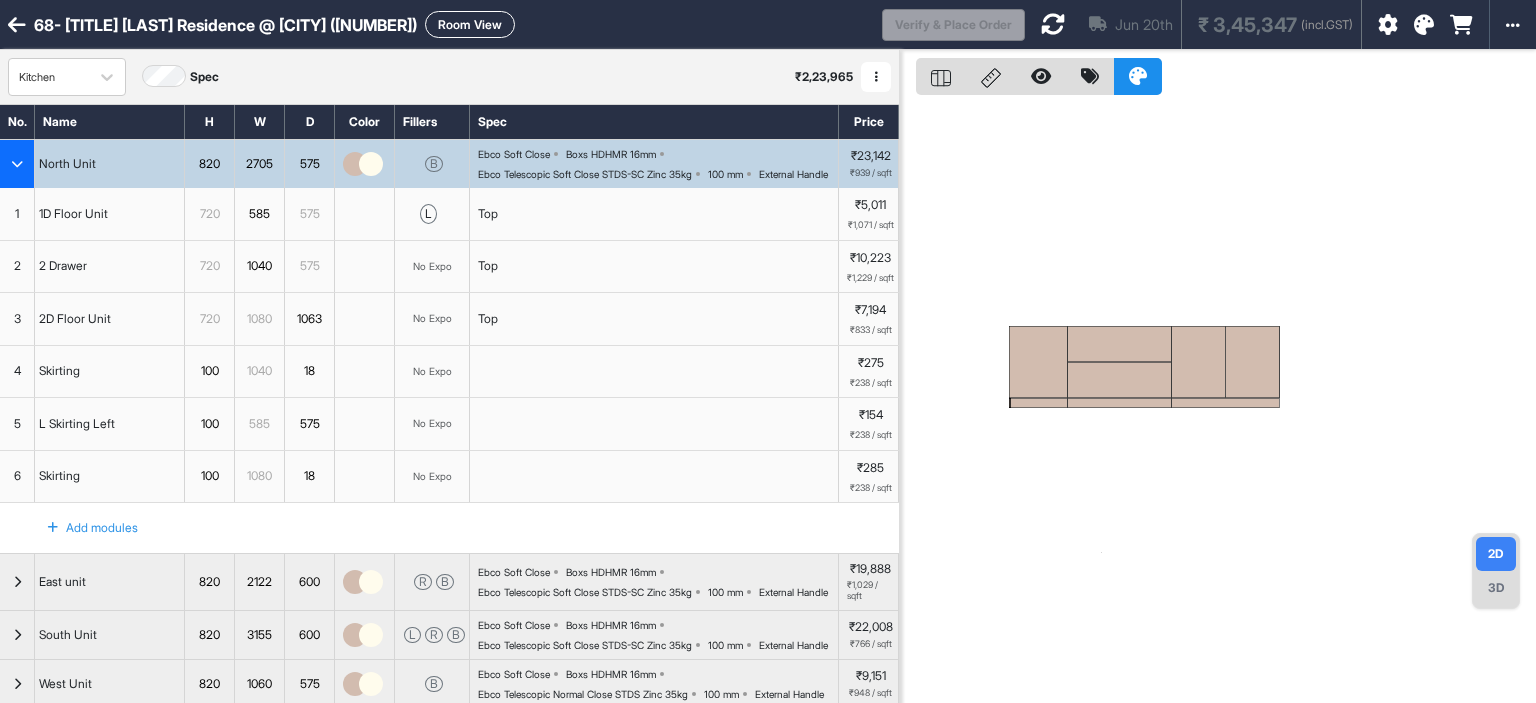 click on "Room View" at bounding box center (470, 24) 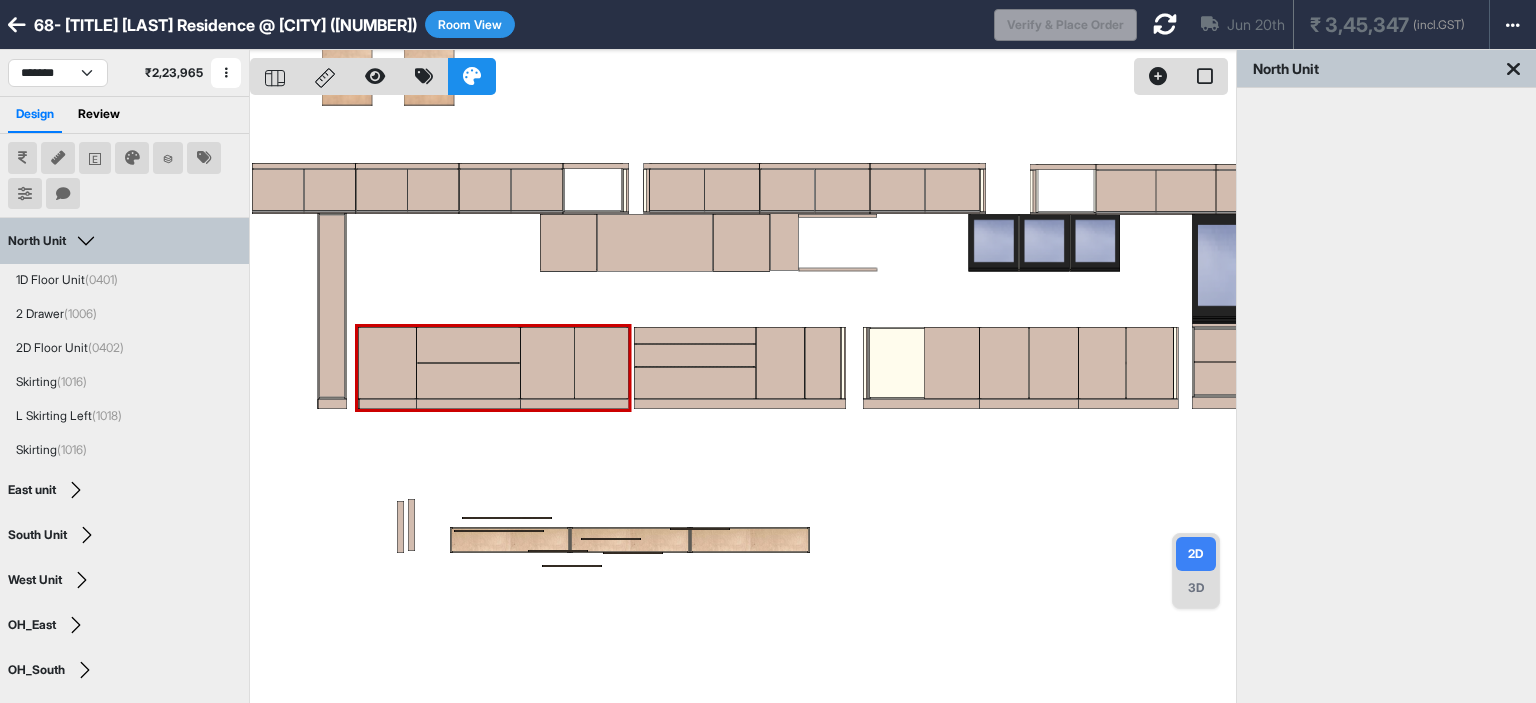 click on "3D" at bounding box center (1196, 588) 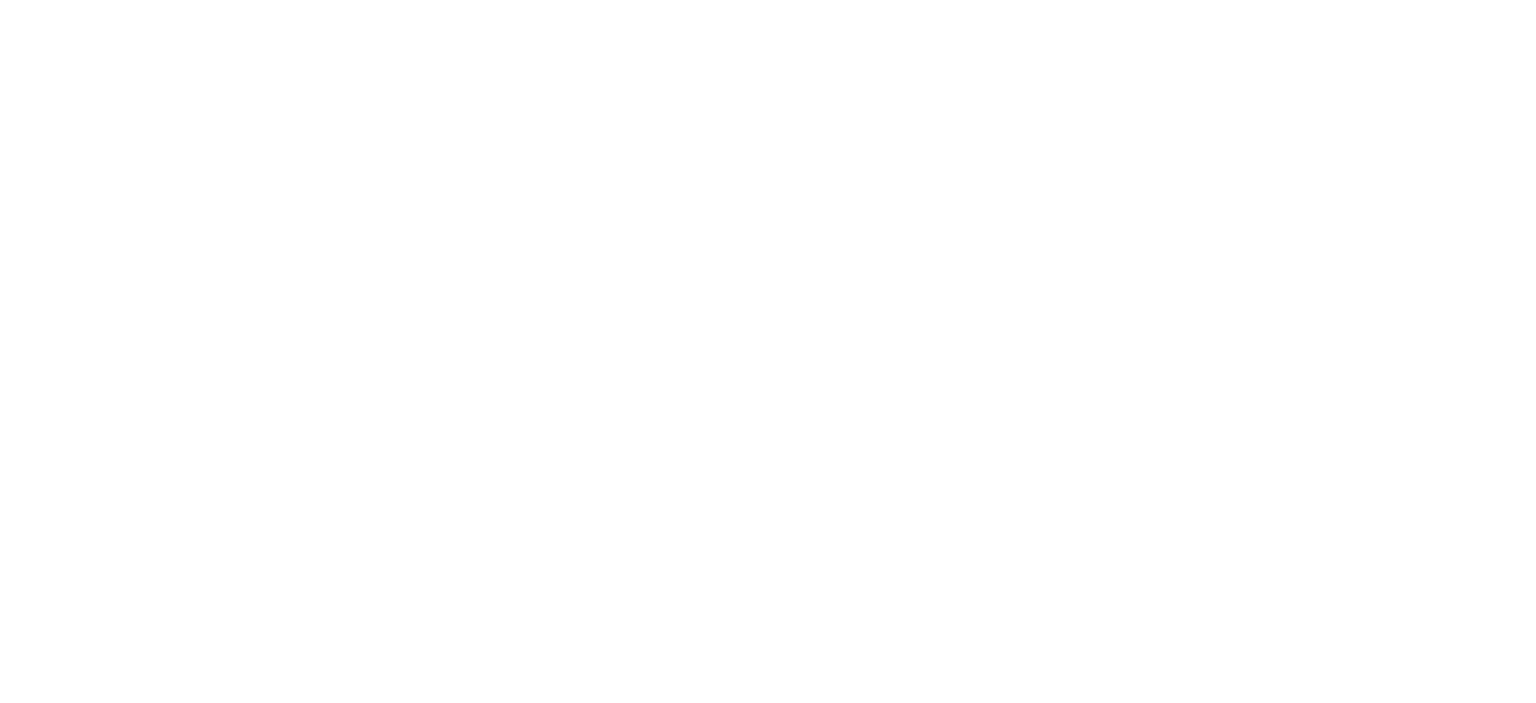 scroll, scrollTop: 0, scrollLeft: 0, axis: both 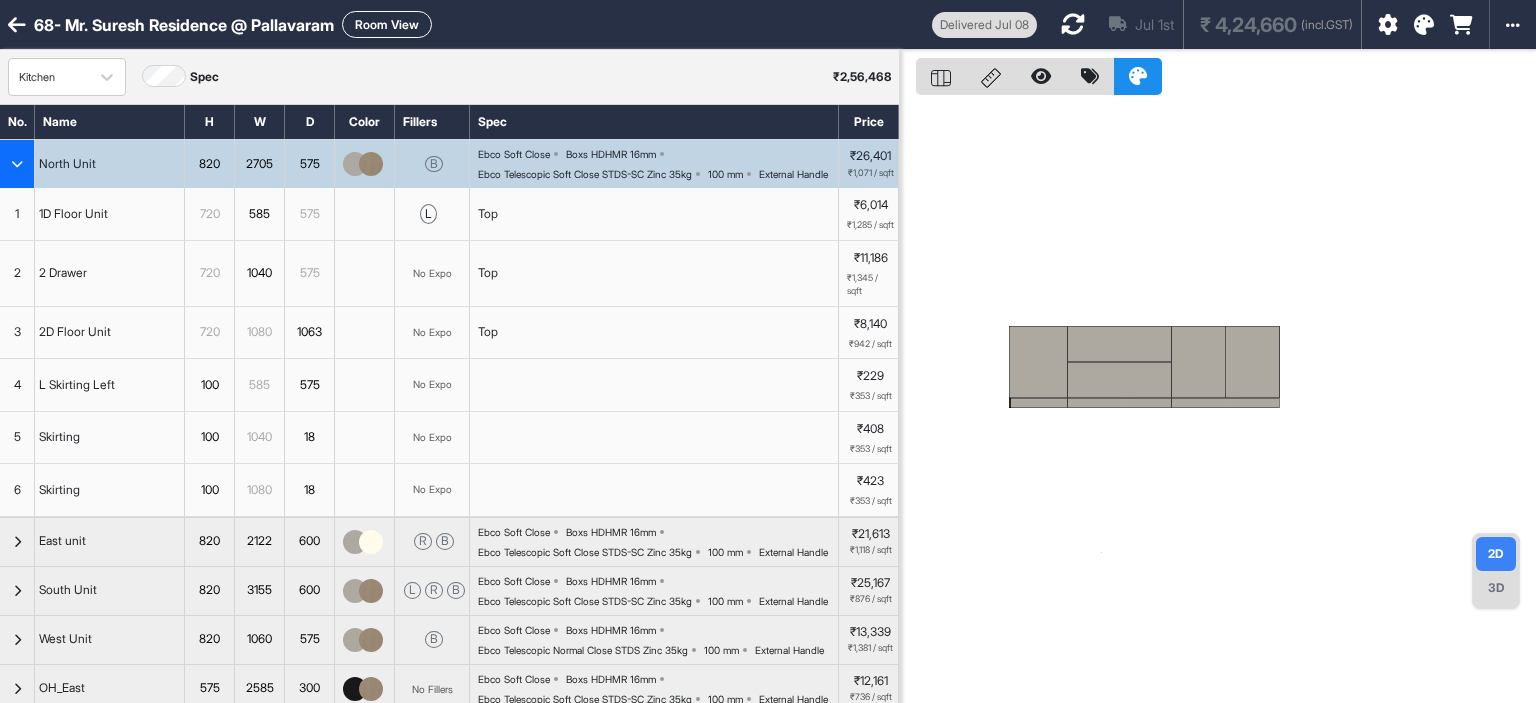 click on "Room View" at bounding box center (387, 24) 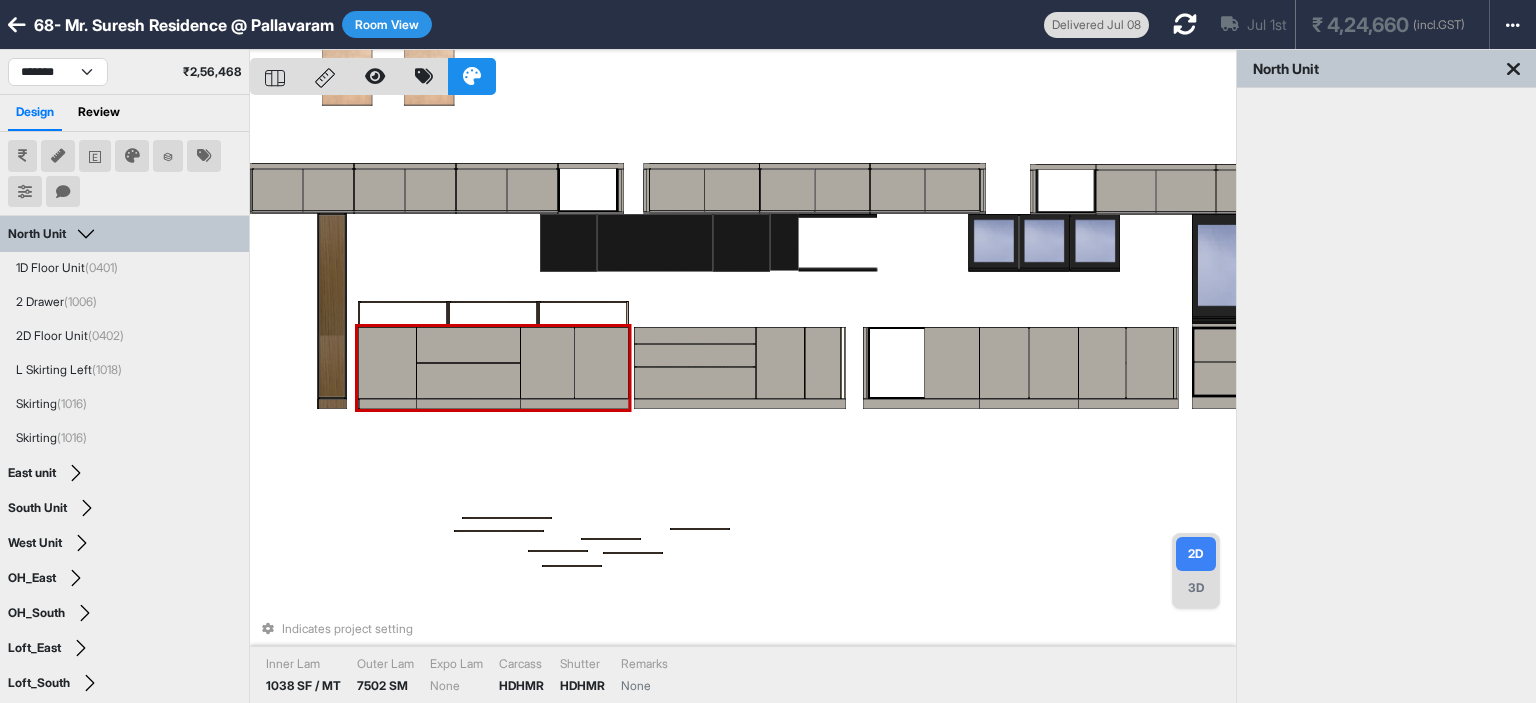 click on "Indicates project setting Inner Lam 1038 SF / MT Outer Lam 7502 SM Expo Lam None Carcass HDHMR Shutter HDHMR Remarks None" at bounding box center (743, 401) 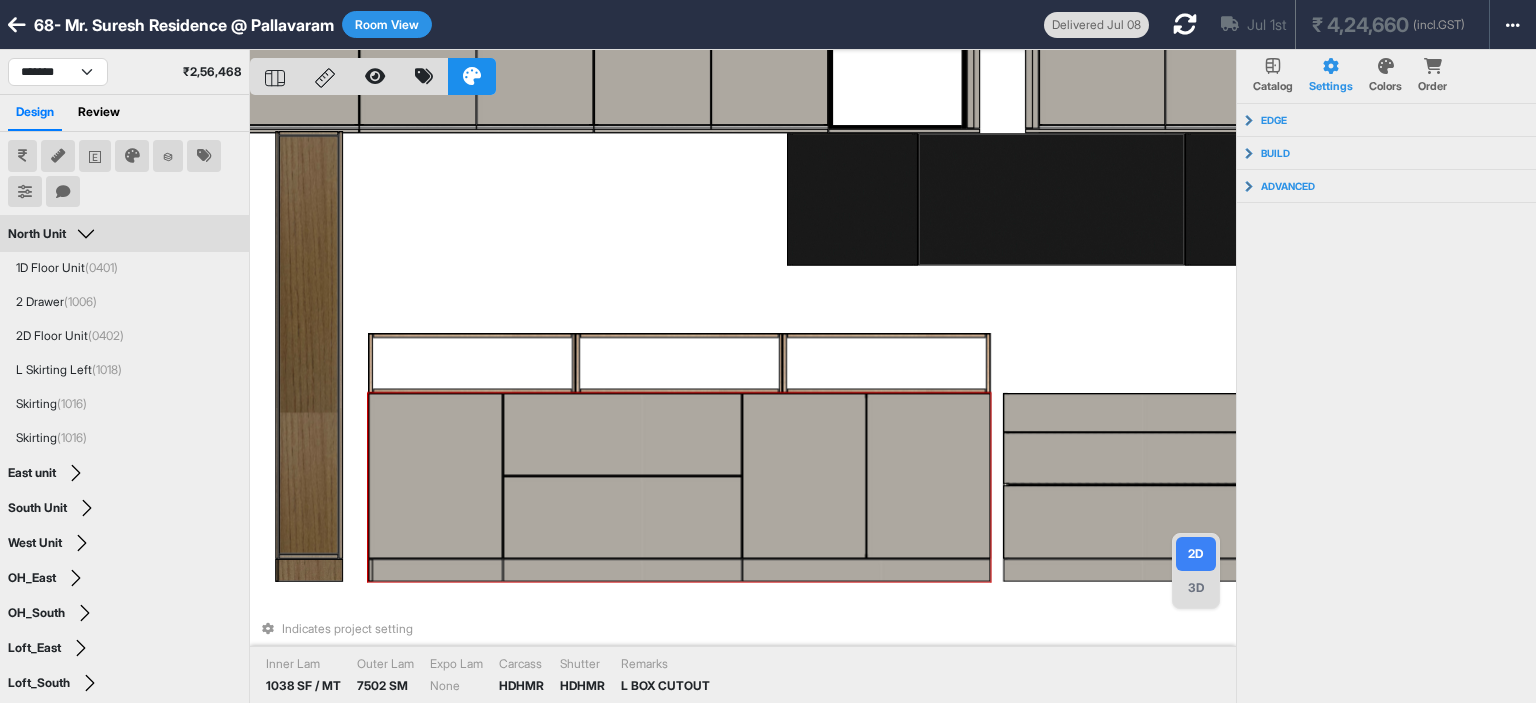 click on "3D" at bounding box center (1196, 588) 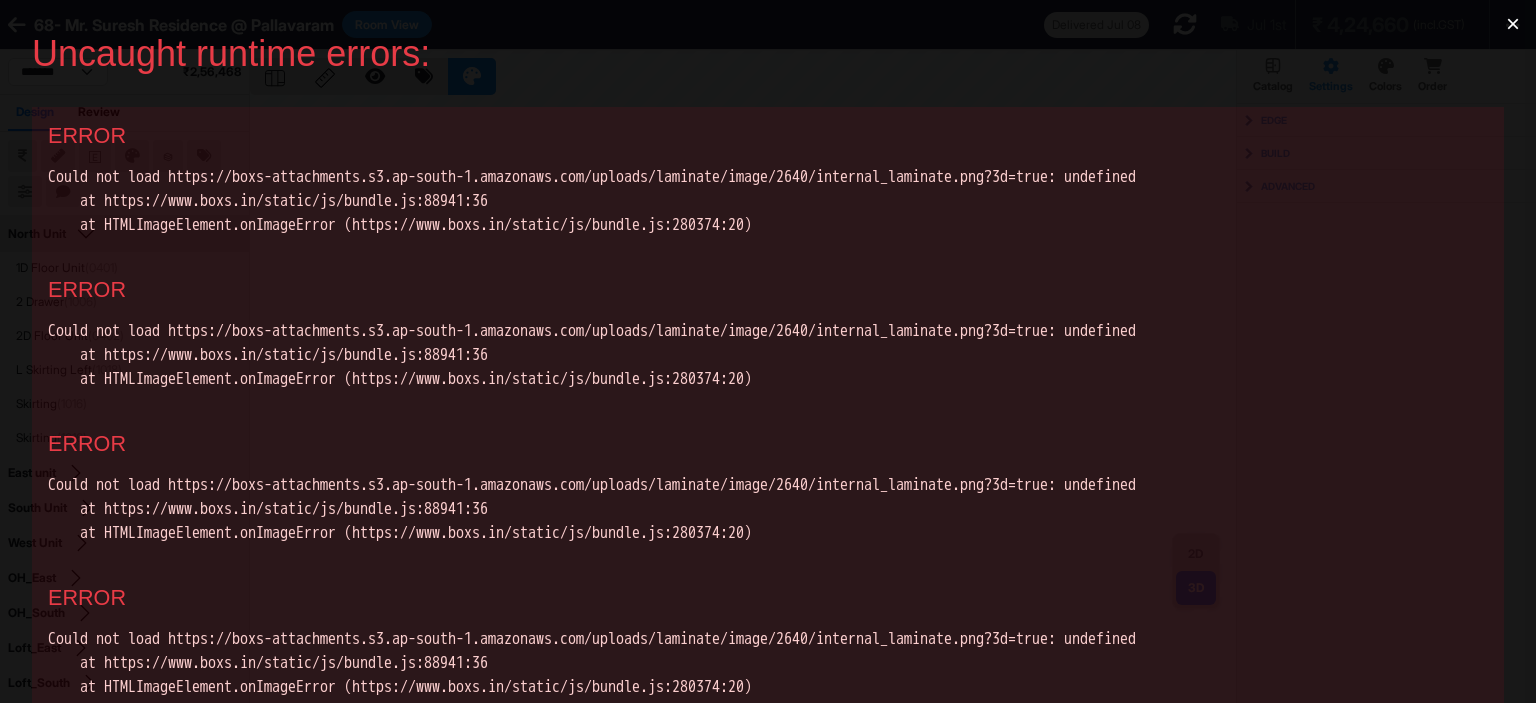 scroll, scrollTop: 0, scrollLeft: 0, axis: both 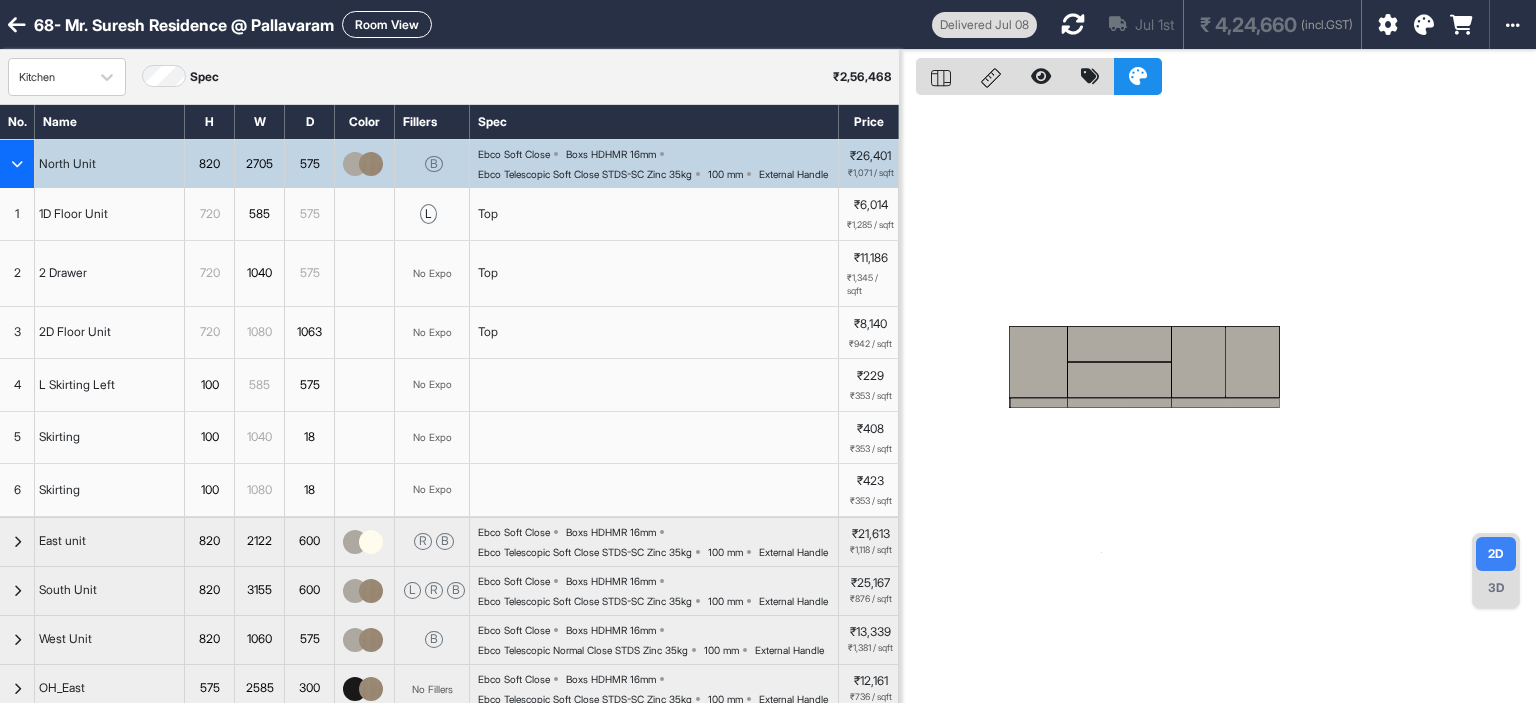 drag, startPoint x: 401, startPoint y: 25, endPoint x: 452, endPoint y: 1, distance: 56.364883 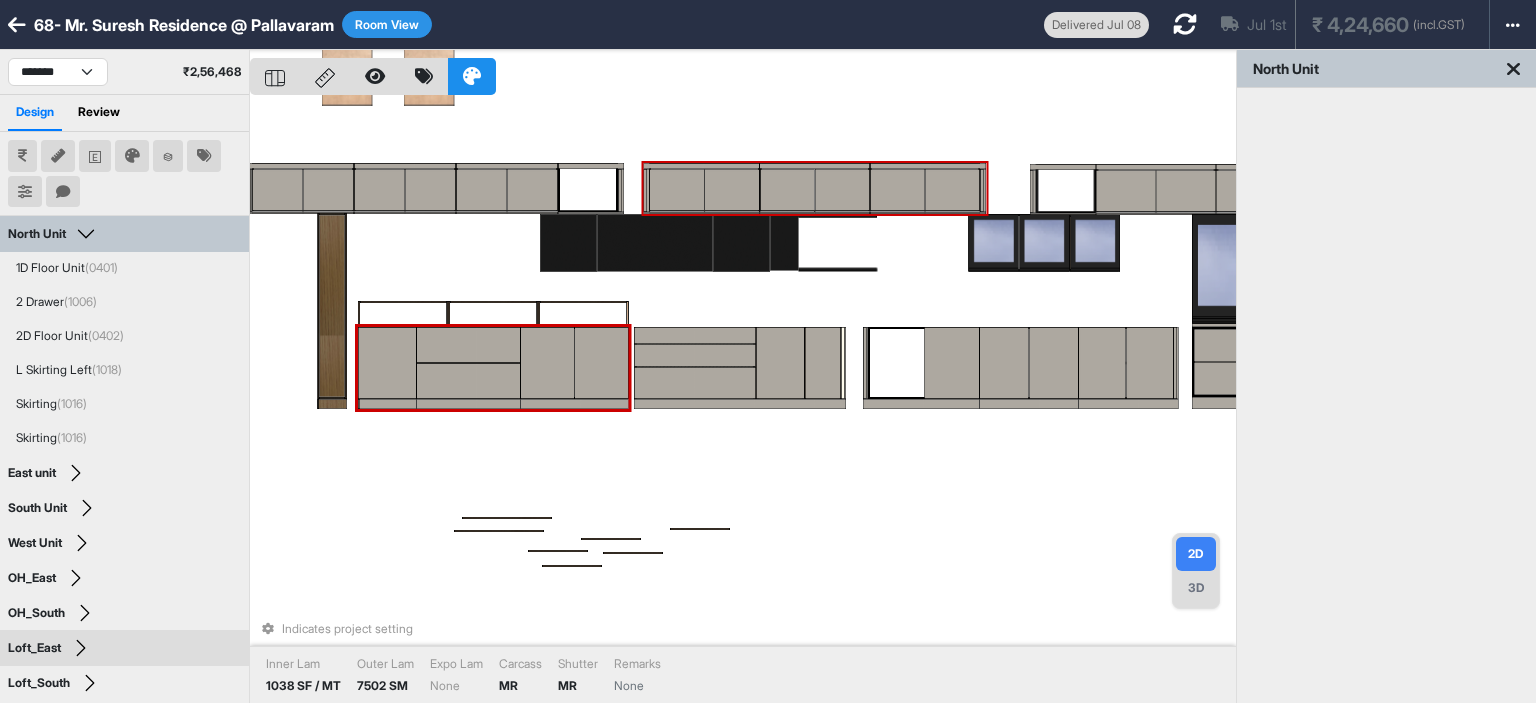click on "Indicates project setting Inner Lam 1038 SF / MT Outer Lam 7502 SM Expo Lam None Carcass MR Shutter MR Remarks None" at bounding box center (743, 401) 